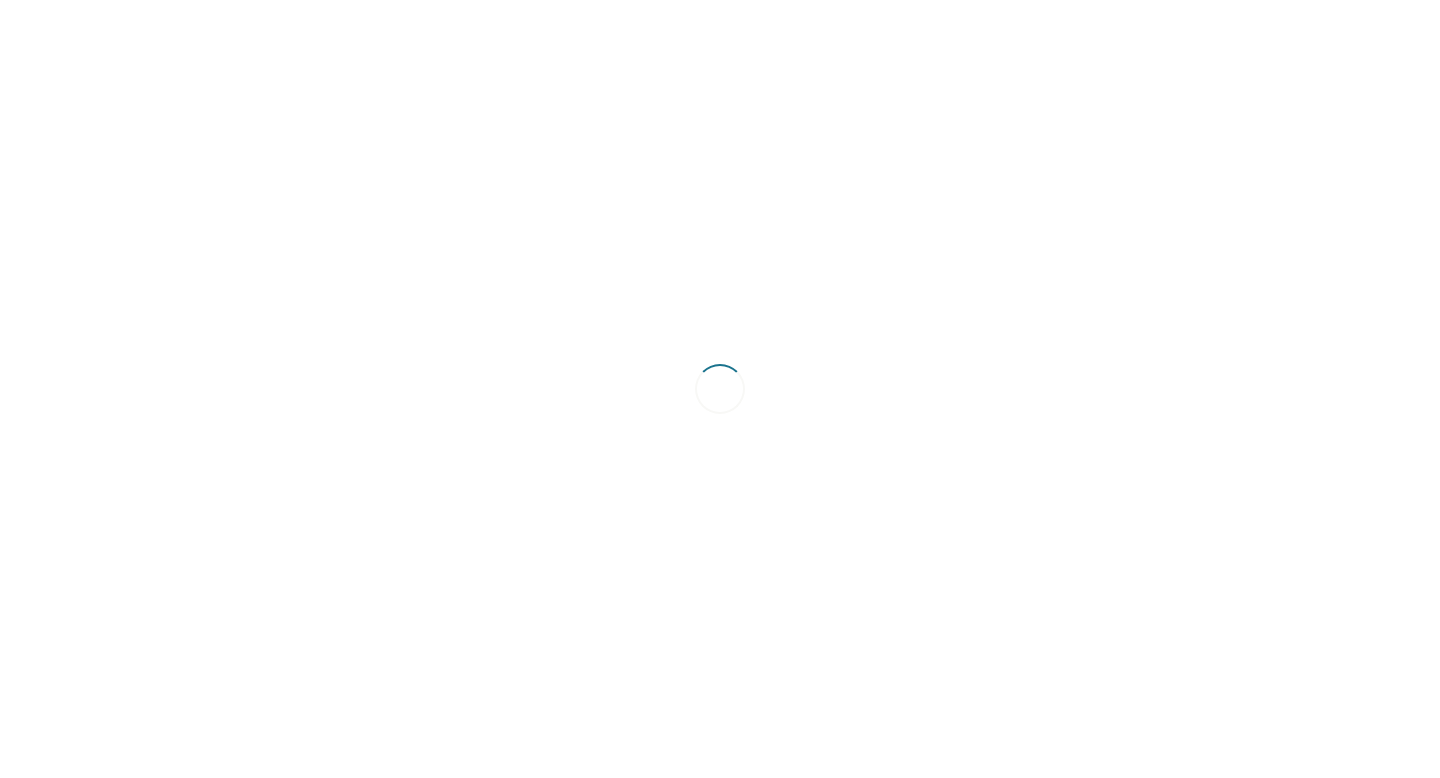 scroll, scrollTop: 0, scrollLeft: 0, axis: both 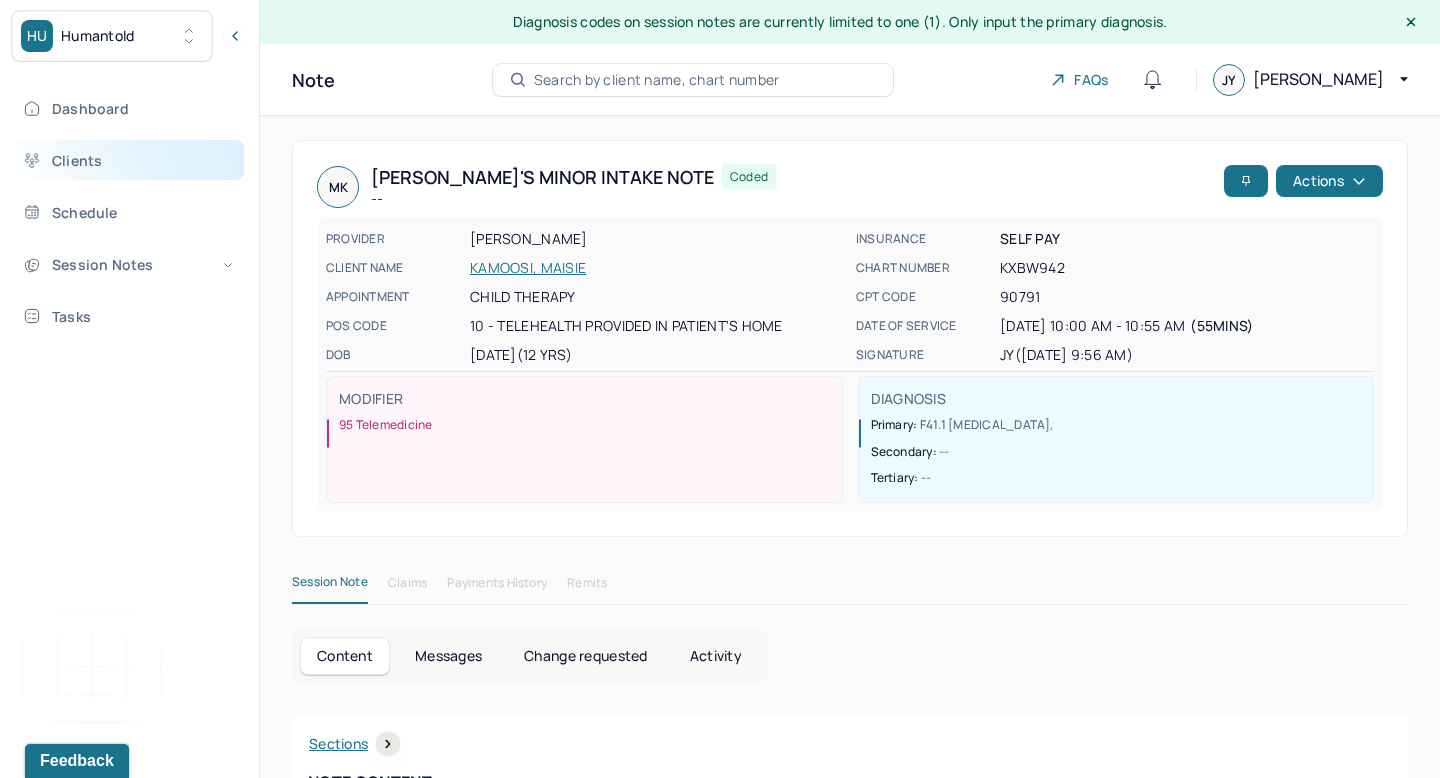 click on "Clients" at bounding box center (128, 160) 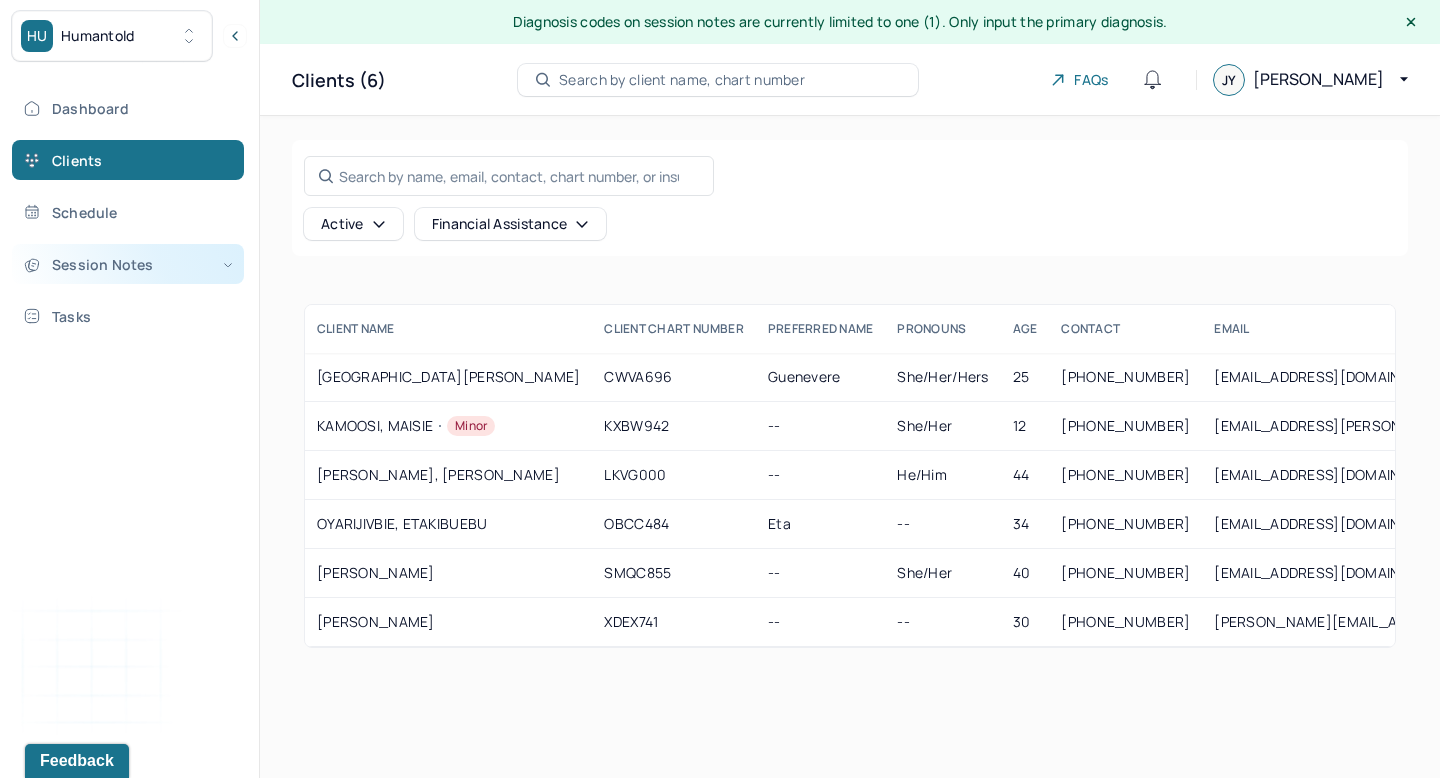 click on "Session Notes" at bounding box center [128, 264] 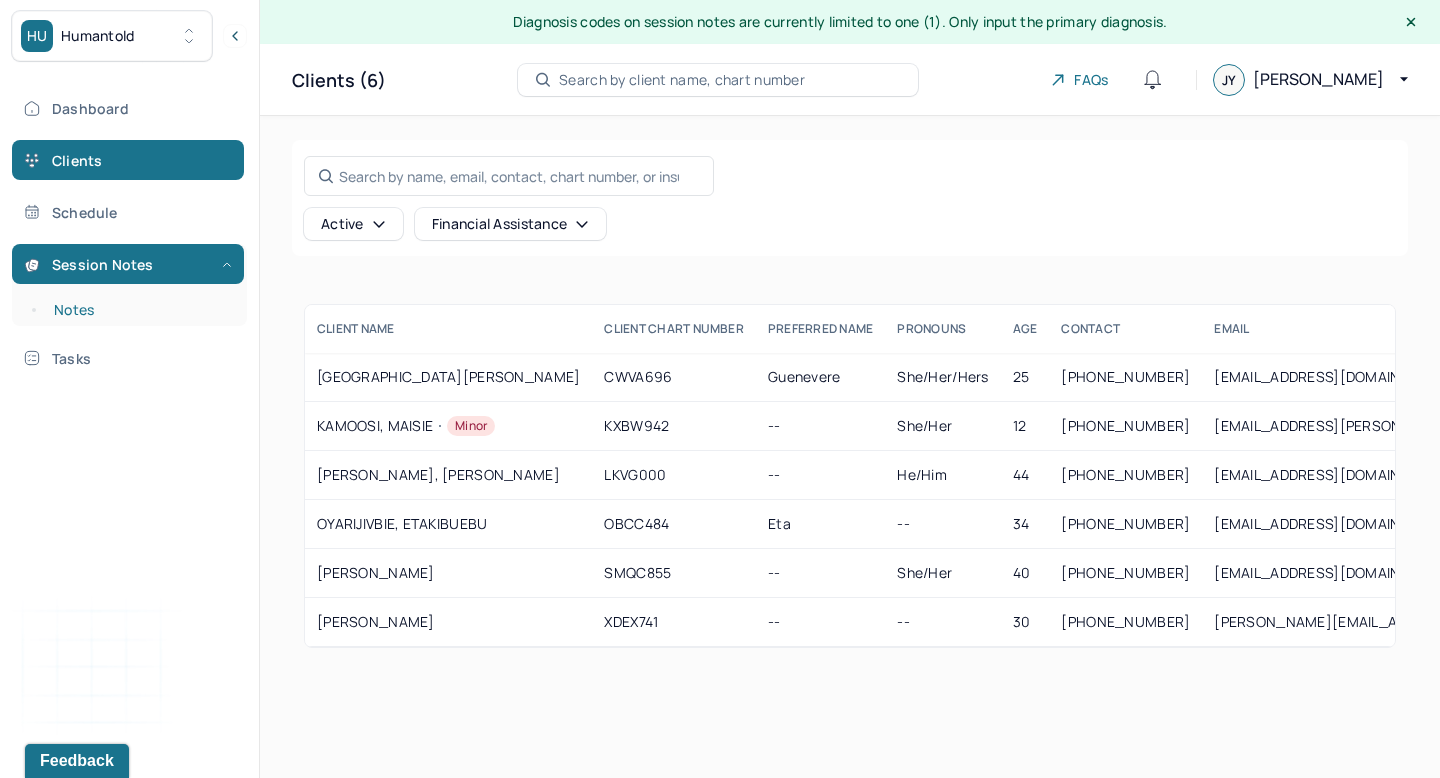 click on "Notes" at bounding box center (139, 310) 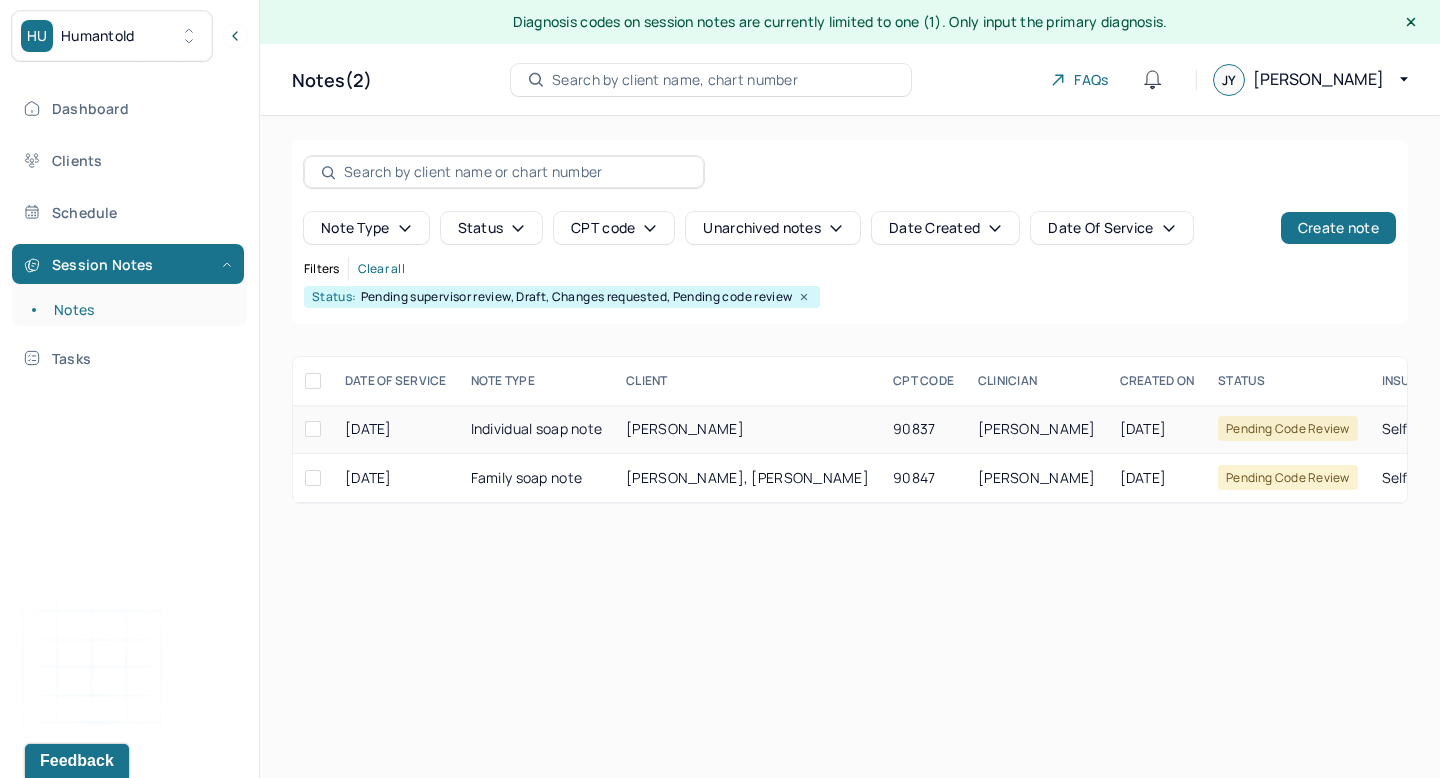 click on "Individual soap note" at bounding box center (537, 429) 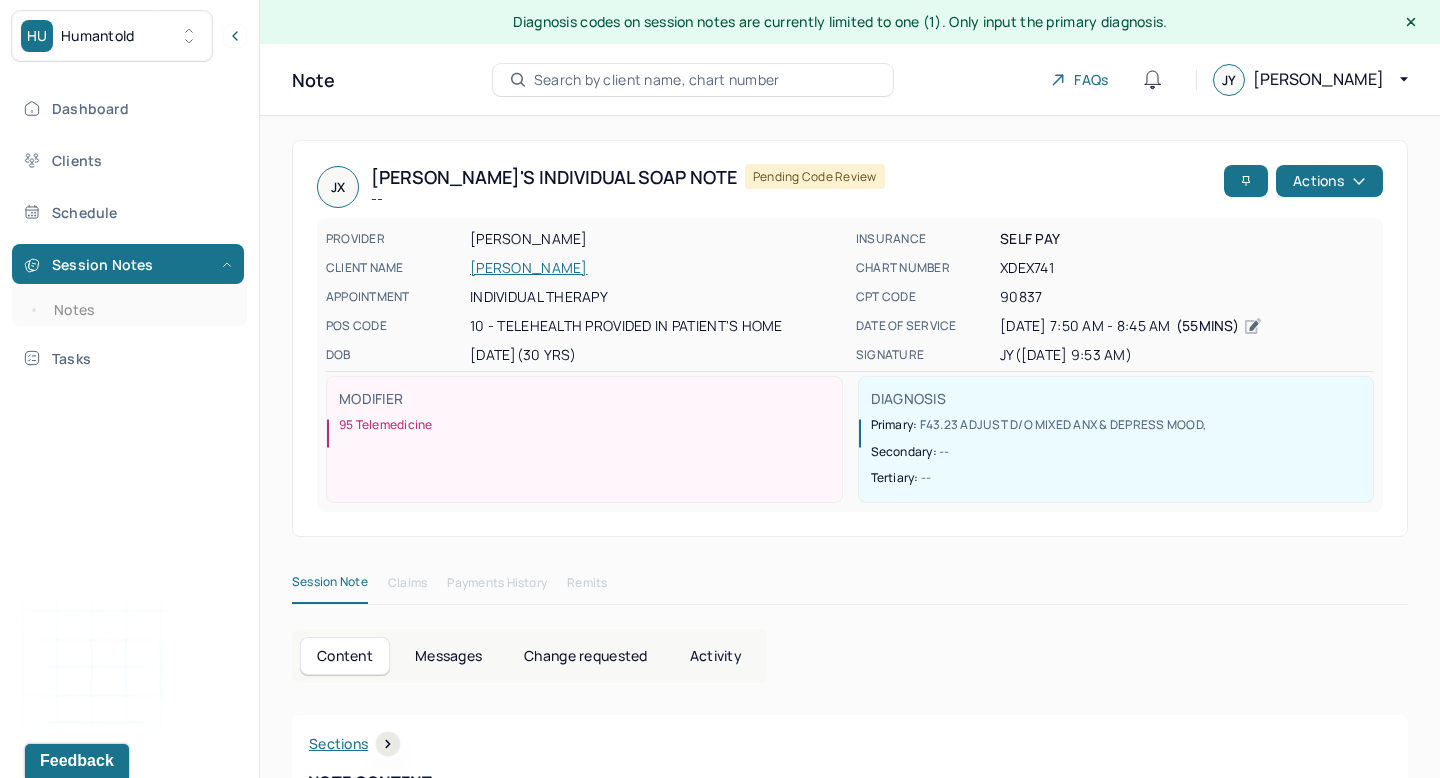 click on "Activity" at bounding box center [716, 656] 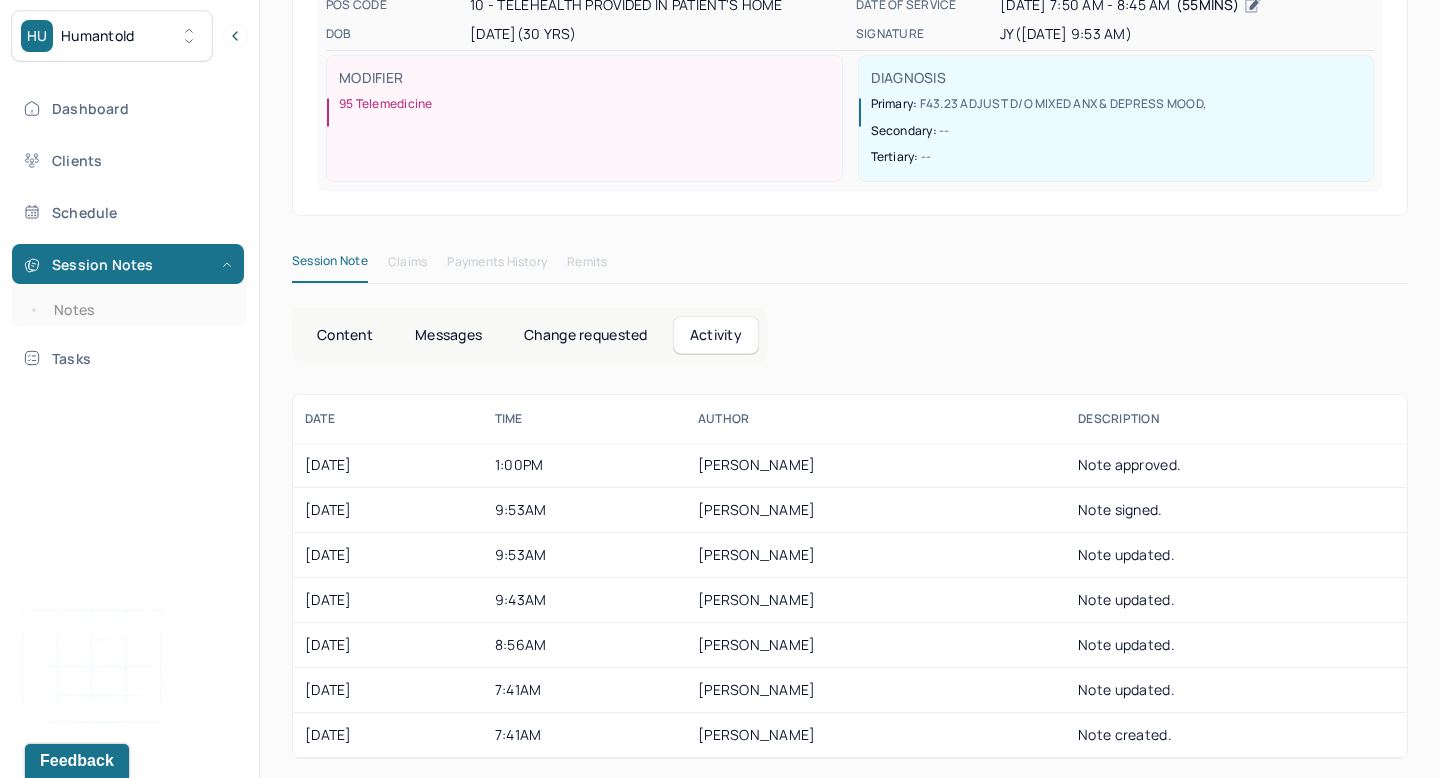 scroll, scrollTop: 325, scrollLeft: 0, axis: vertical 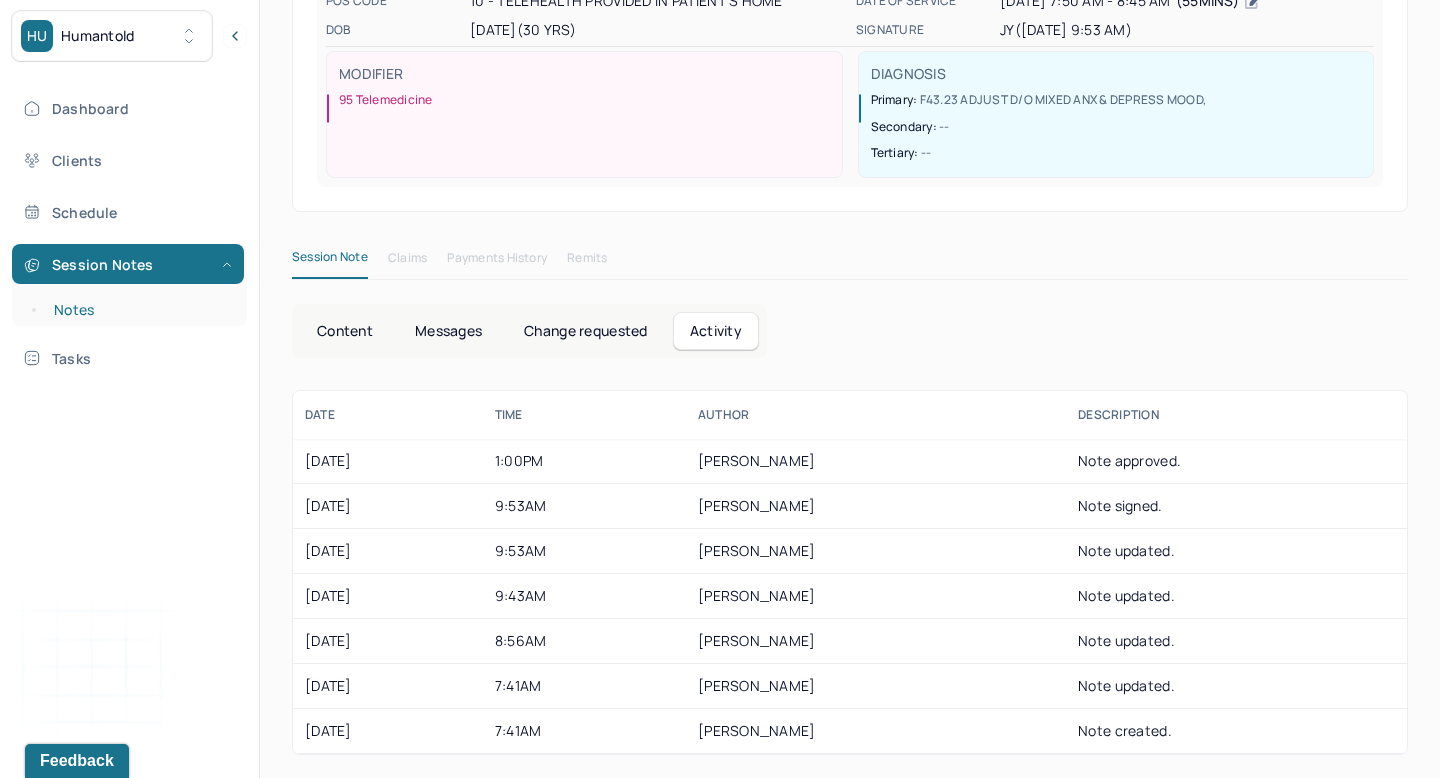 click on "Notes" at bounding box center [139, 310] 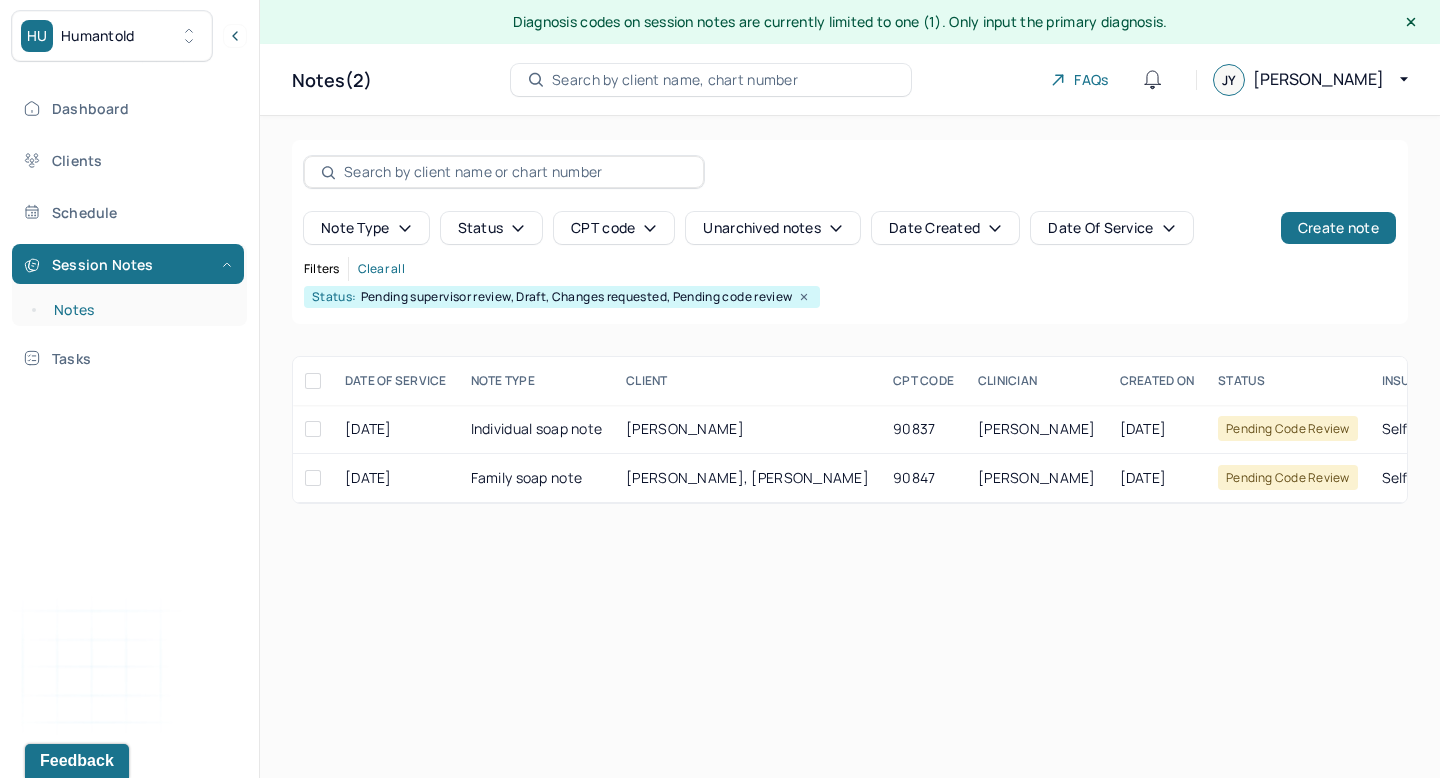 scroll, scrollTop: 0, scrollLeft: 0, axis: both 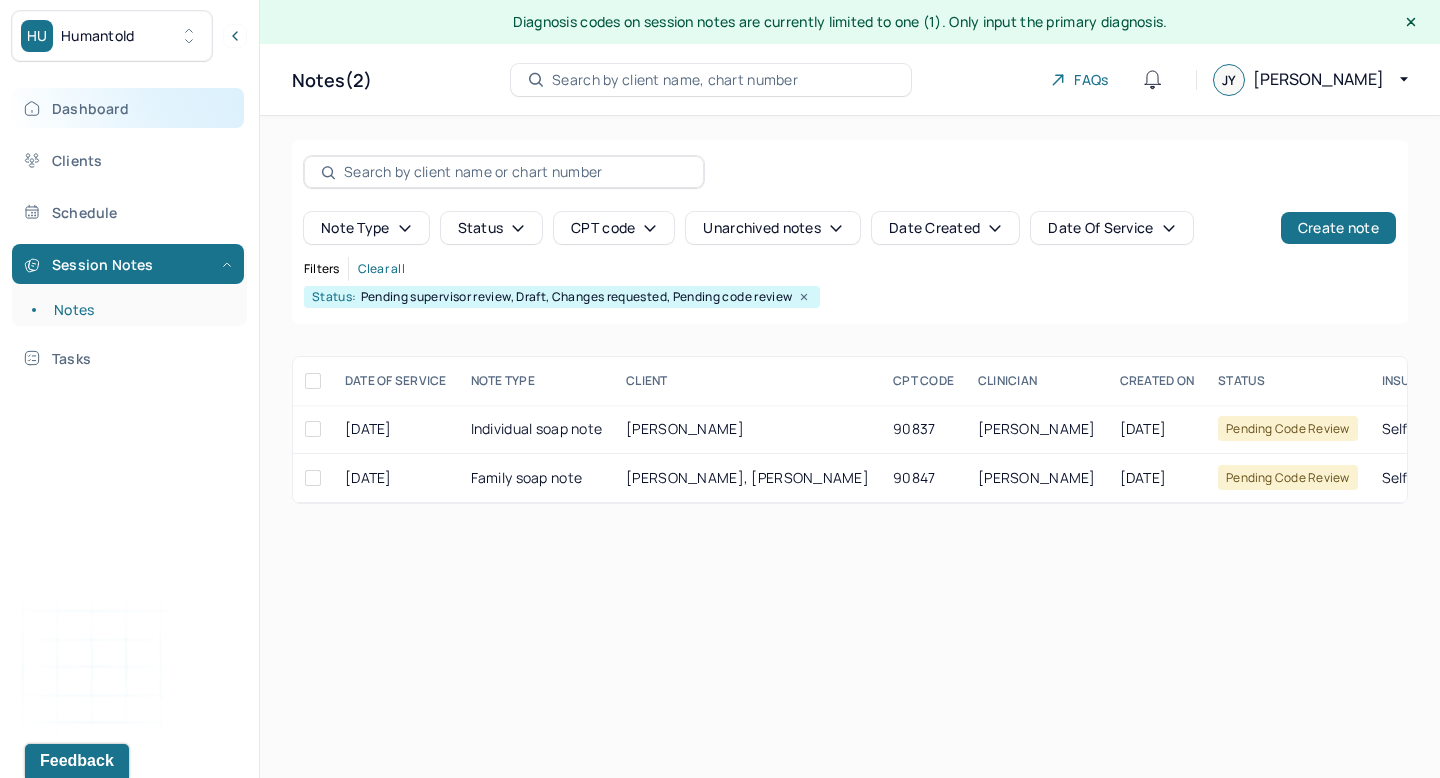 click on "Dashboard" at bounding box center [128, 108] 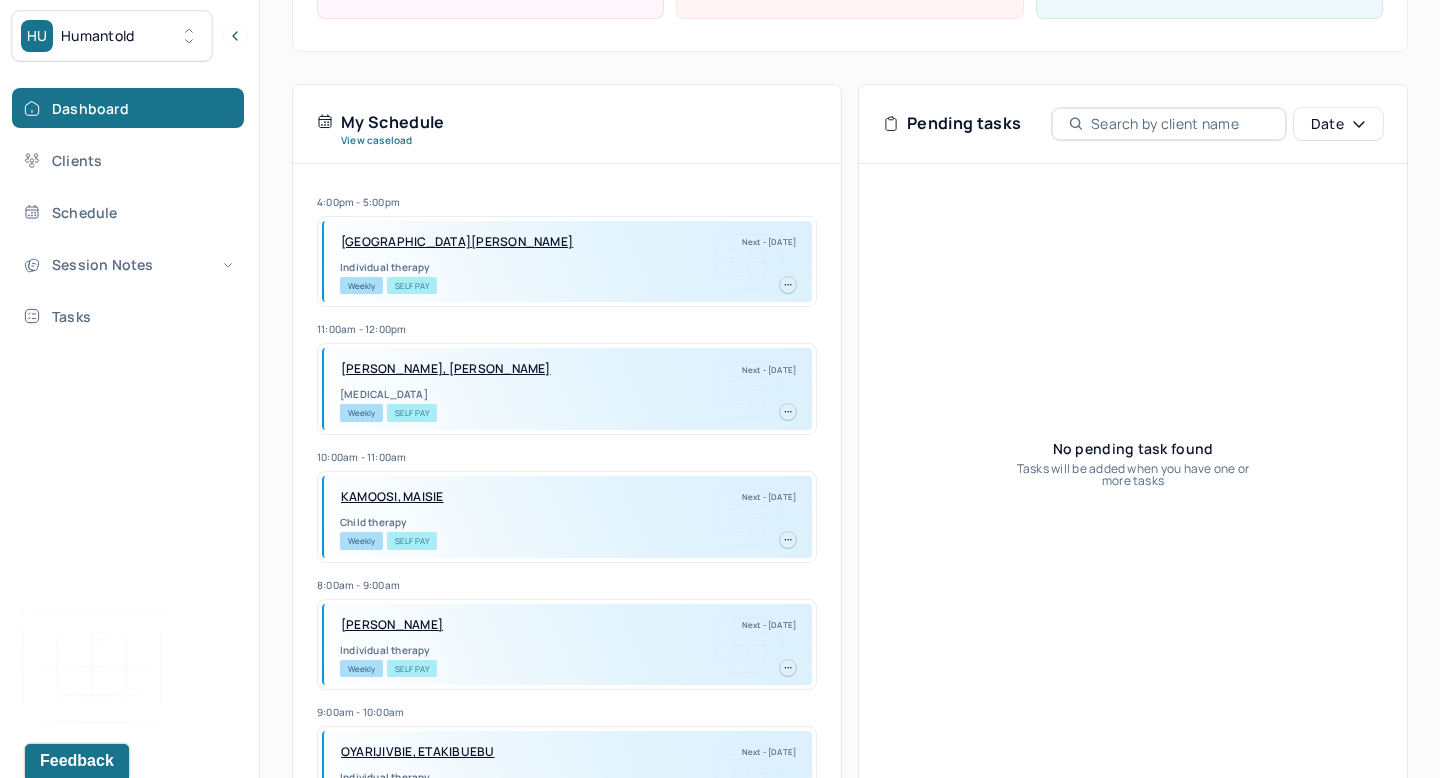 scroll, scrollTop: 431, scrollLeft: 0, axis: vertical 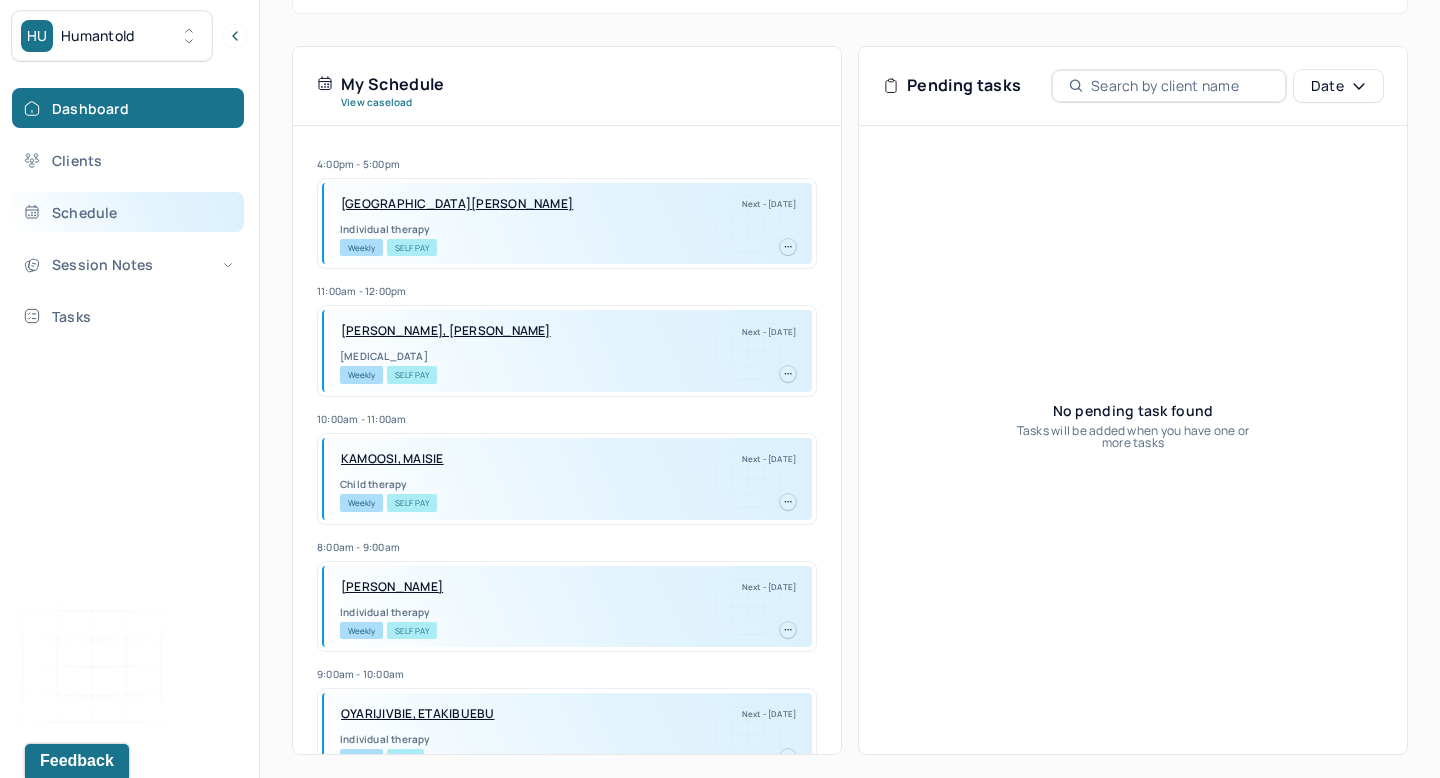 click on "Schedule" at bounding box center [128, 212] 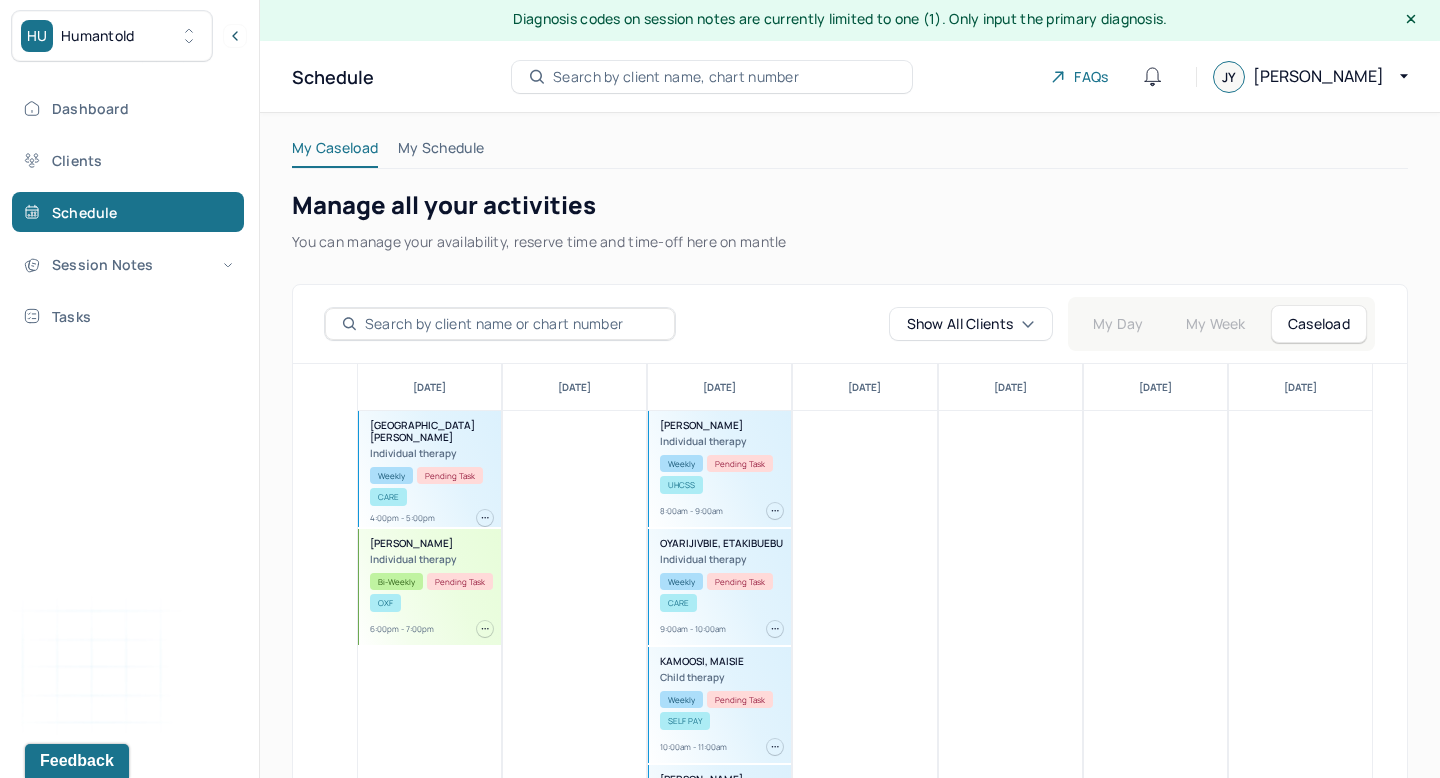 scroll, scrollTop: 0, scrollLeft: 0, axis: both 